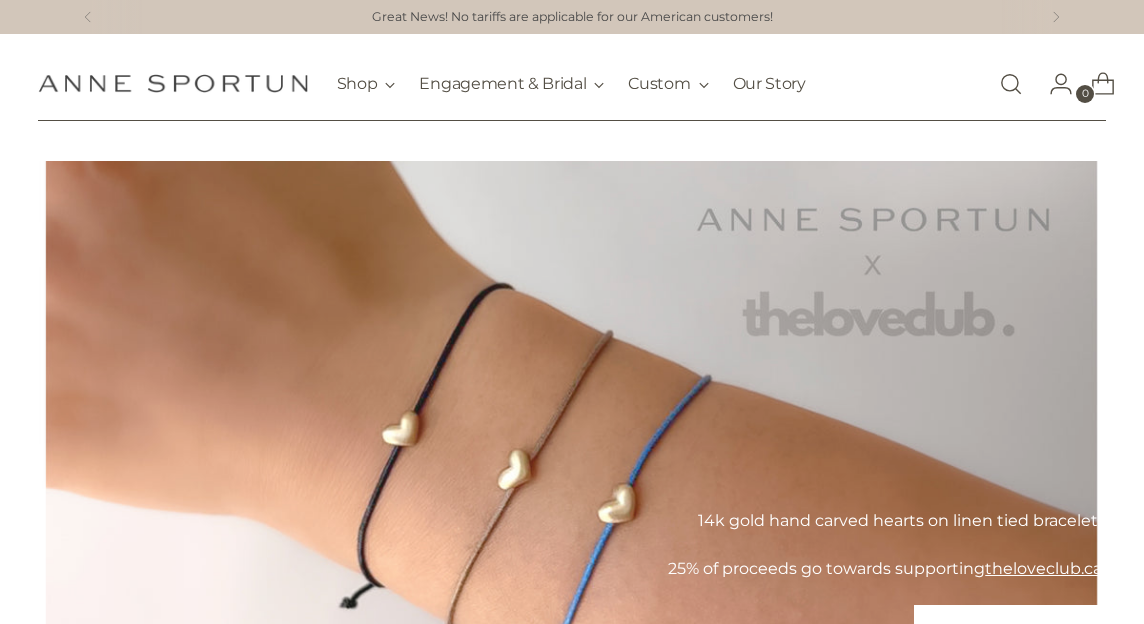 scroll, scrollTop: 0, scrollLeft: 0, axis: both 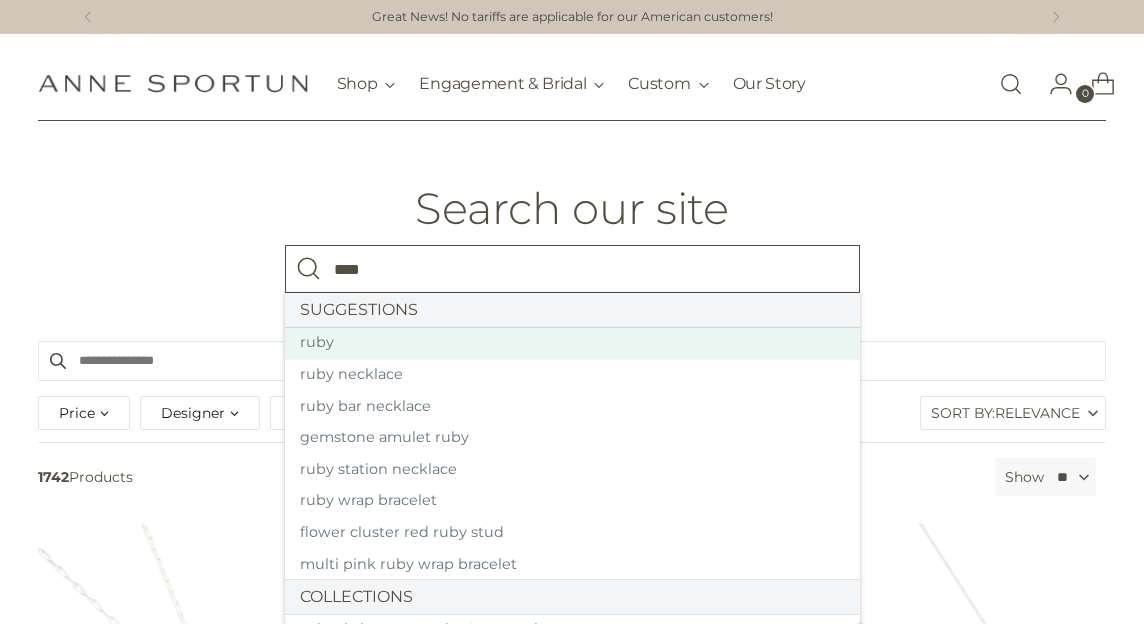 click on "ruby" at bounding box center (572, 343) 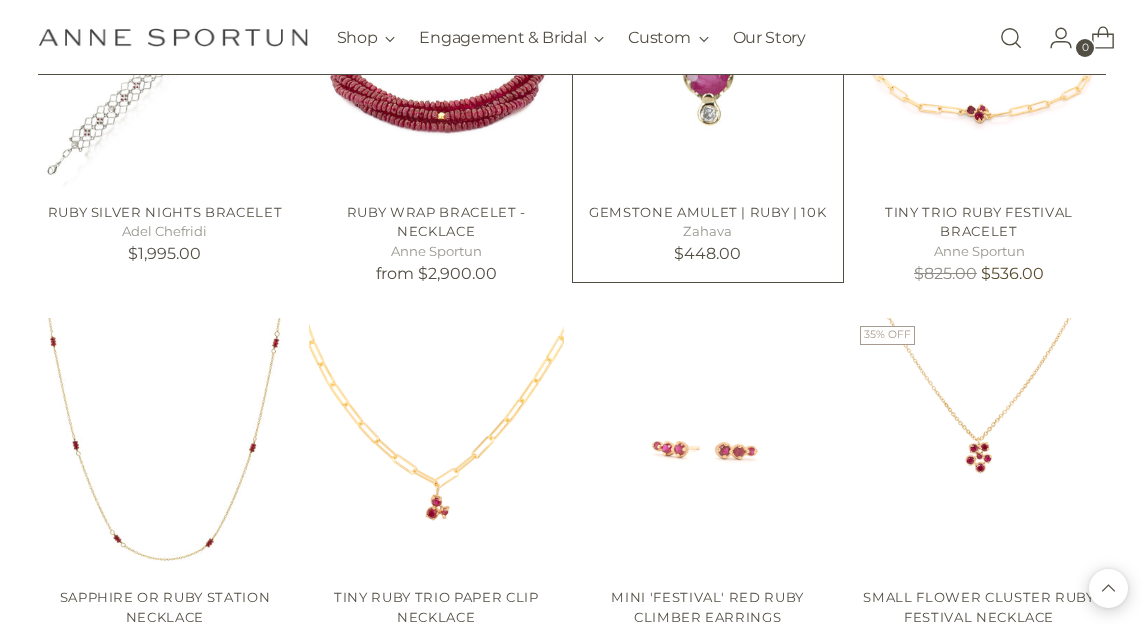 scroll, scrollTop: 1400, scrollLeft: 0, axis: vertical 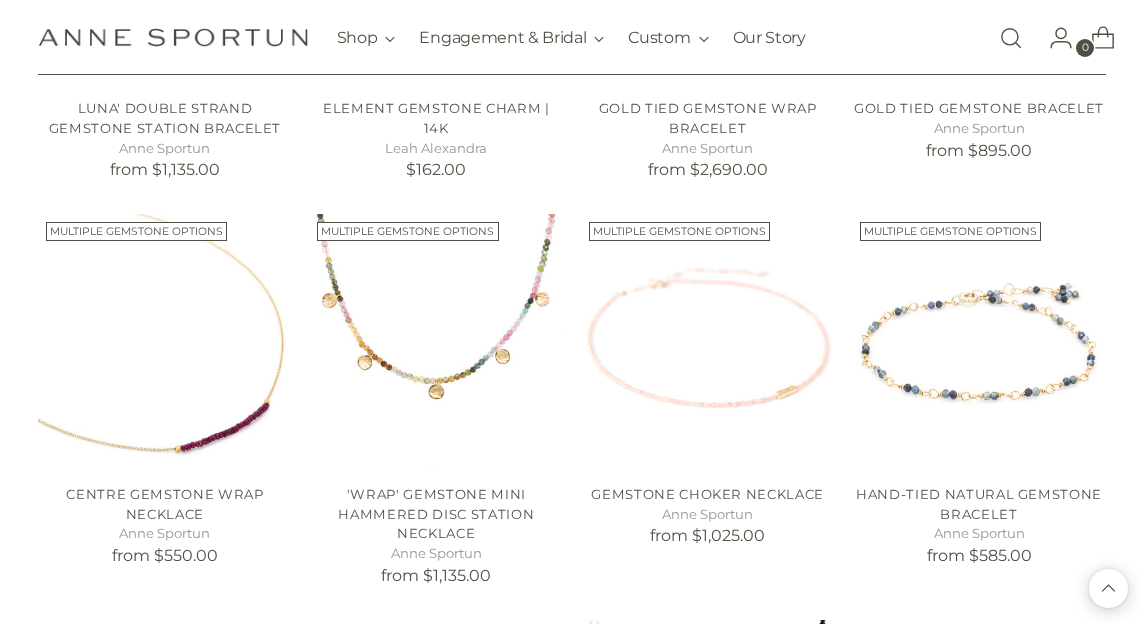 click on "Filter By
****
Price
**
-
****
Designer
Adel Chefridi
(2)
Anne Sportun
(31)
Anne Sportun Custom + OOAK
(2)" at bounding box center (572, 141) 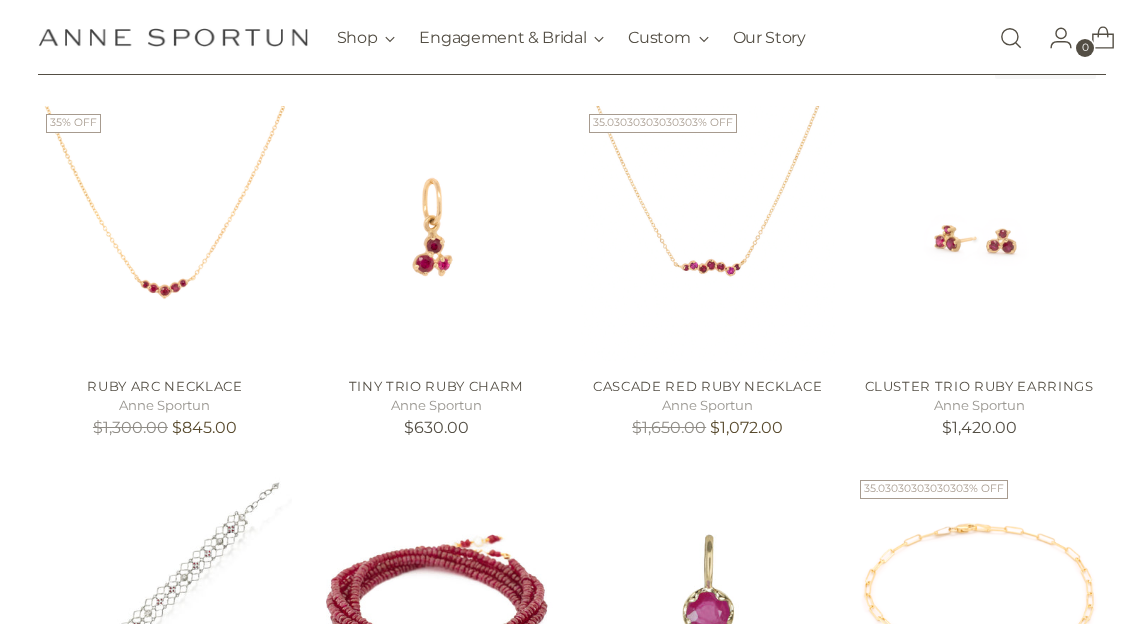 scroll, scrollTop: 0, scrollLeft: 0, axis: both 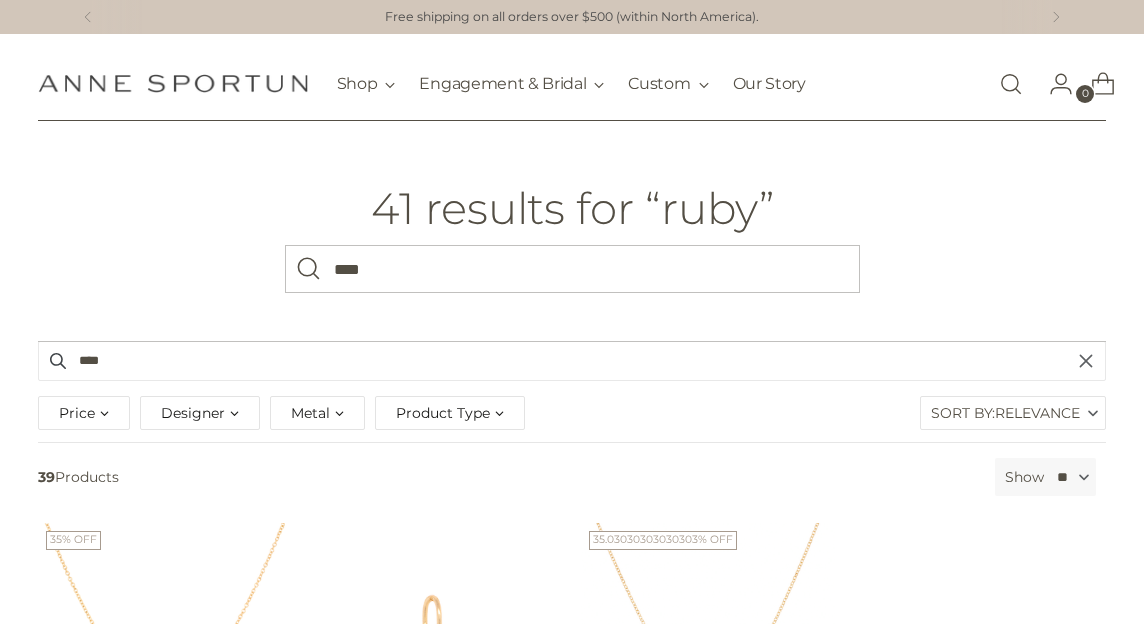 click on "Price" at bounding box center (84, 413) 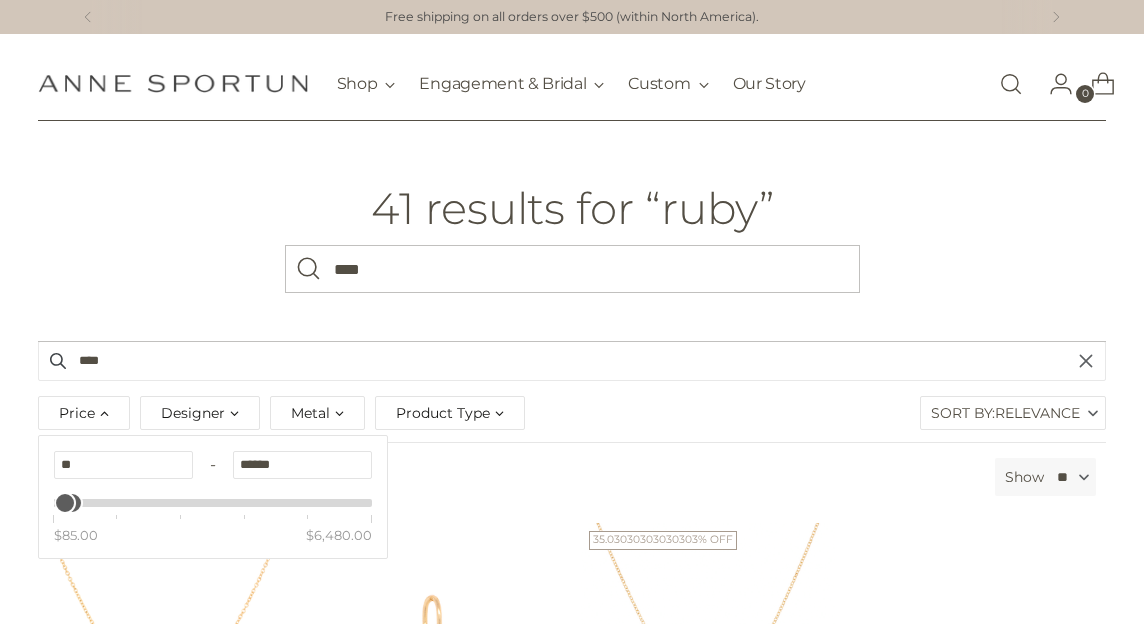 type on "******" 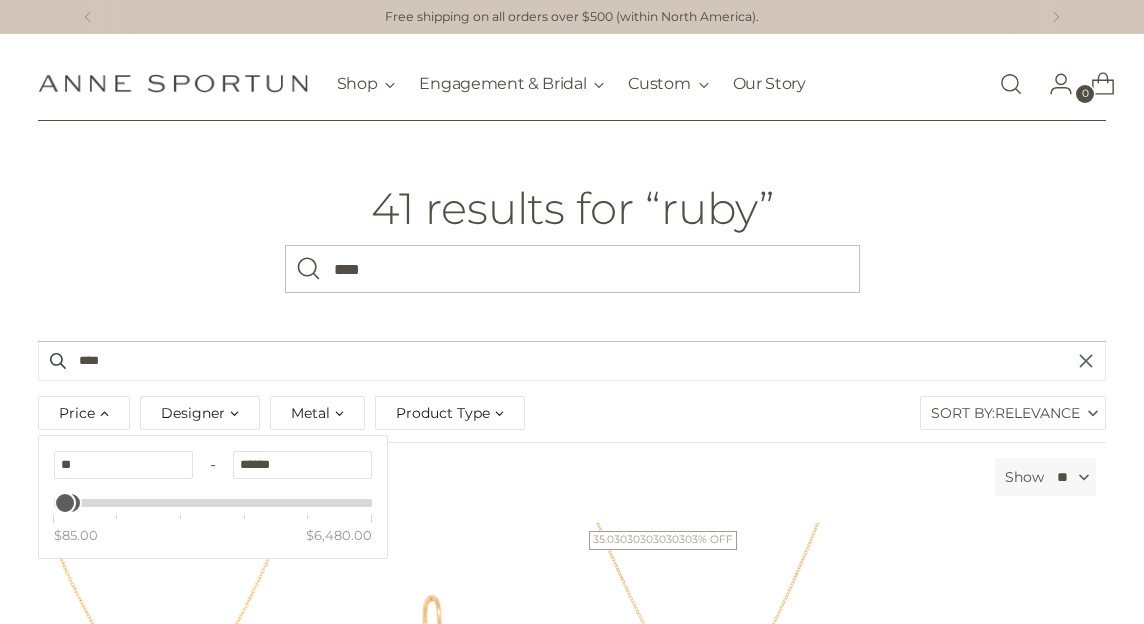 drag, startPoint x: 365, startPoint y: 512, endPoint x: 73, endPoint y: 521, distance: 292.13867 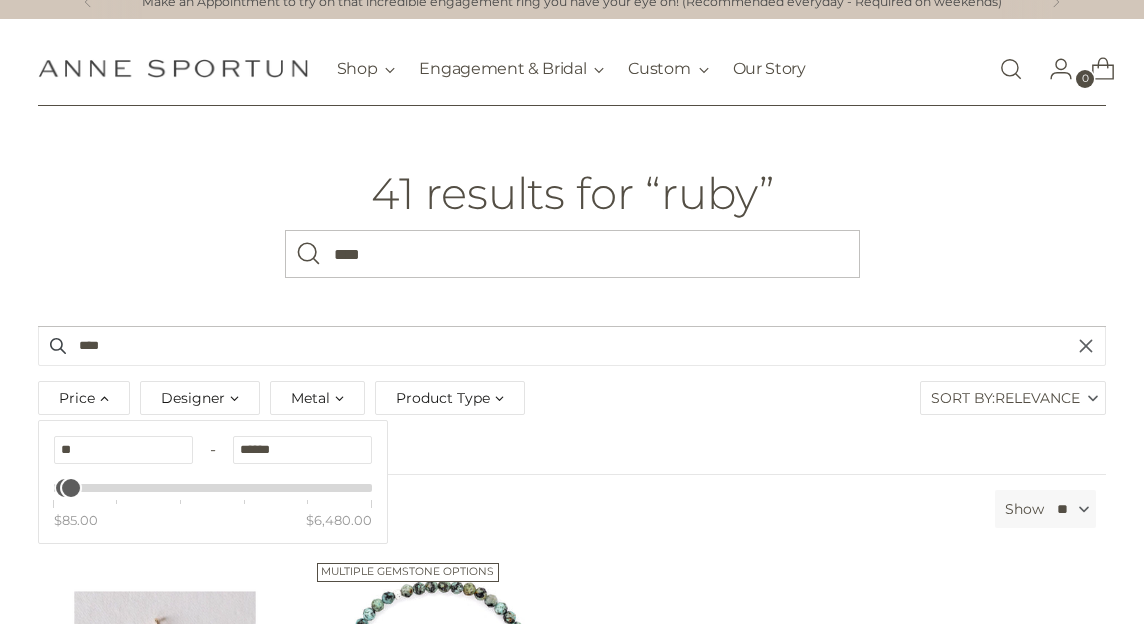 scroll, scrollTop: 300, scrollLeft: 0, axis: vertical 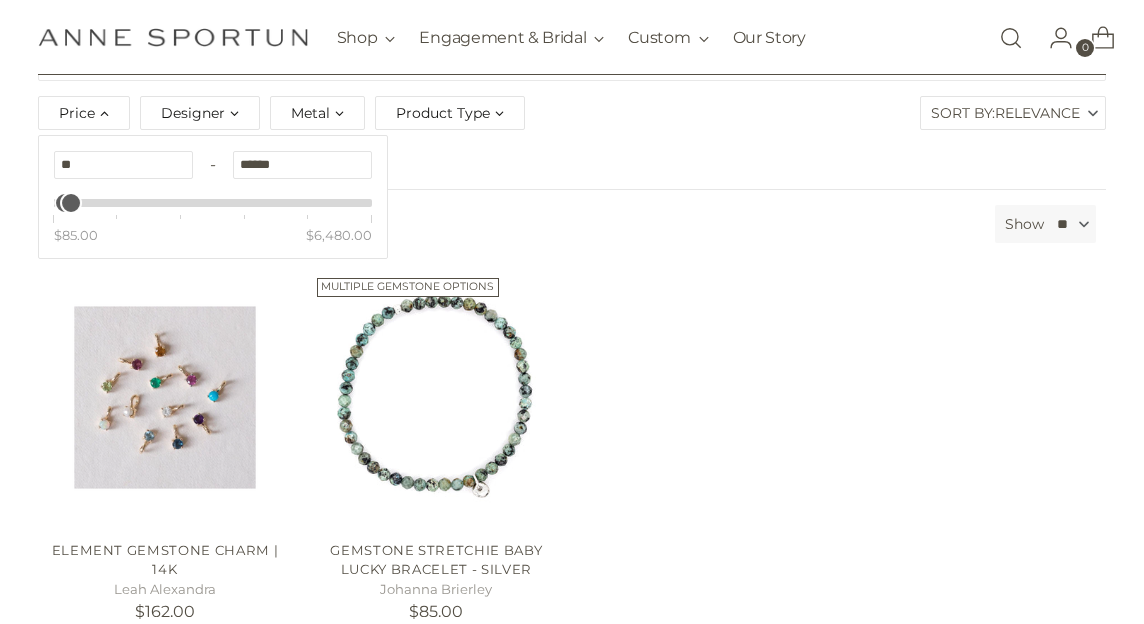 click on "Element Gemstone Charm | 14k
Leah Alexandra
$162.00
Multiple Gemstone Options
Gemstone Stretchie Baby Lucky Bracelet - Silver
Johanna Brierley
$85.00" at bounding box center [572, 451] 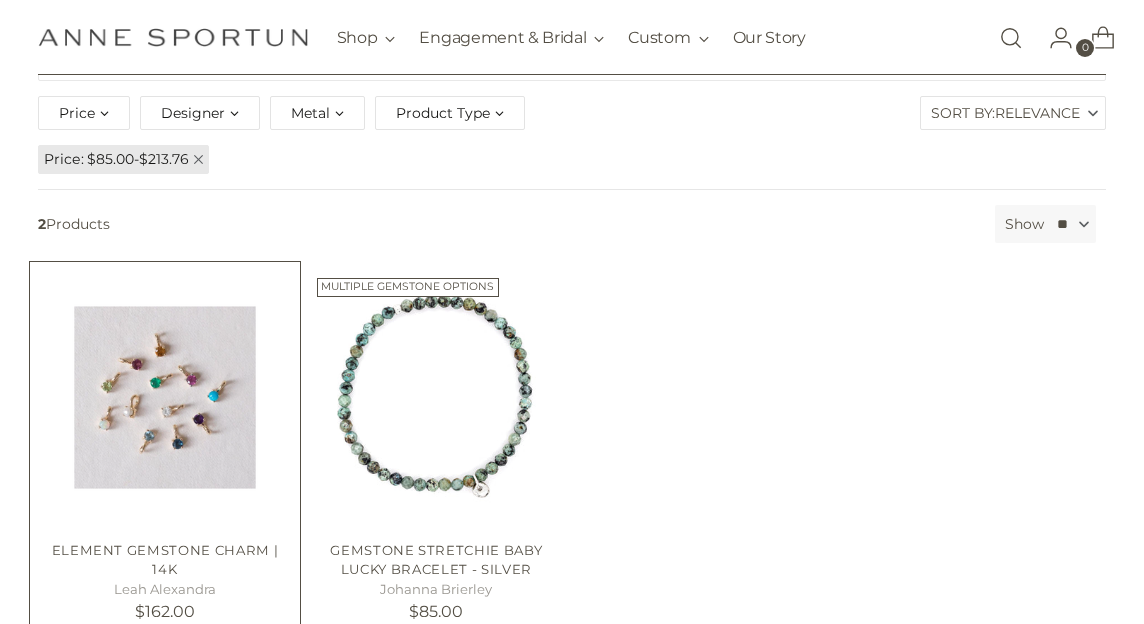 click at bounding box center (0, 0) 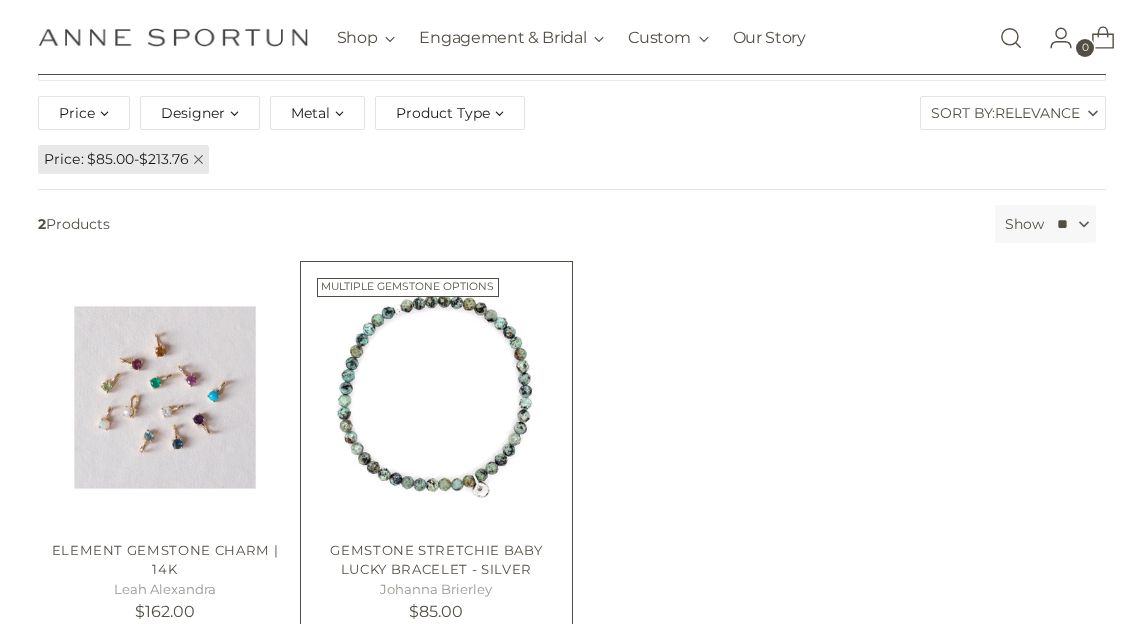 click at bounding box center [0, 0] 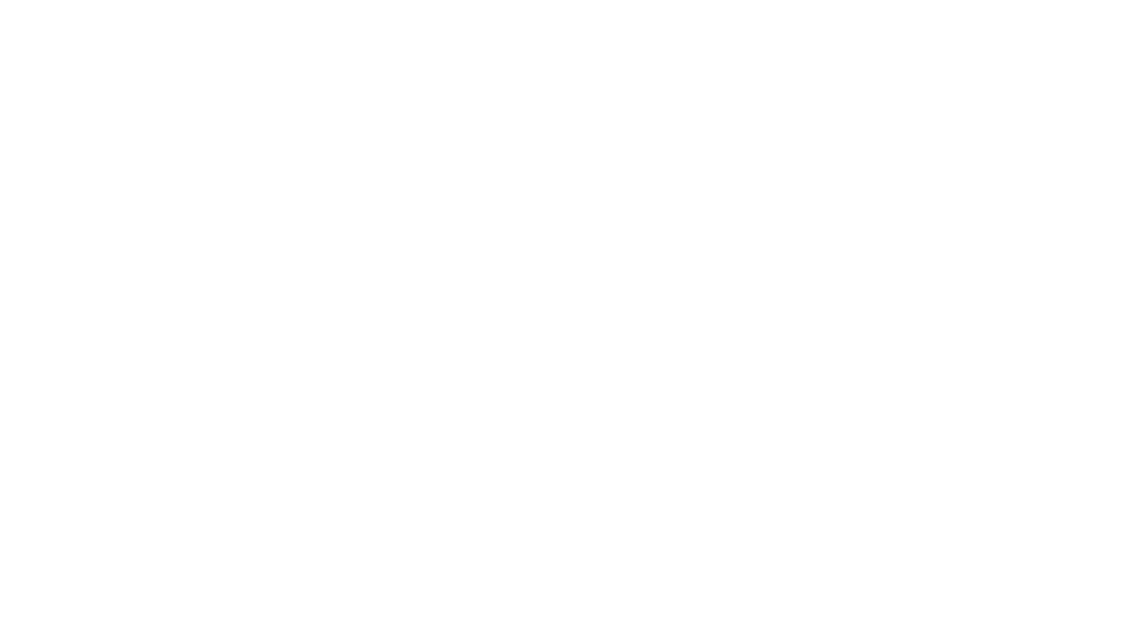 scroll, scrollTop: 0, scrollLeft: 0, axis: both 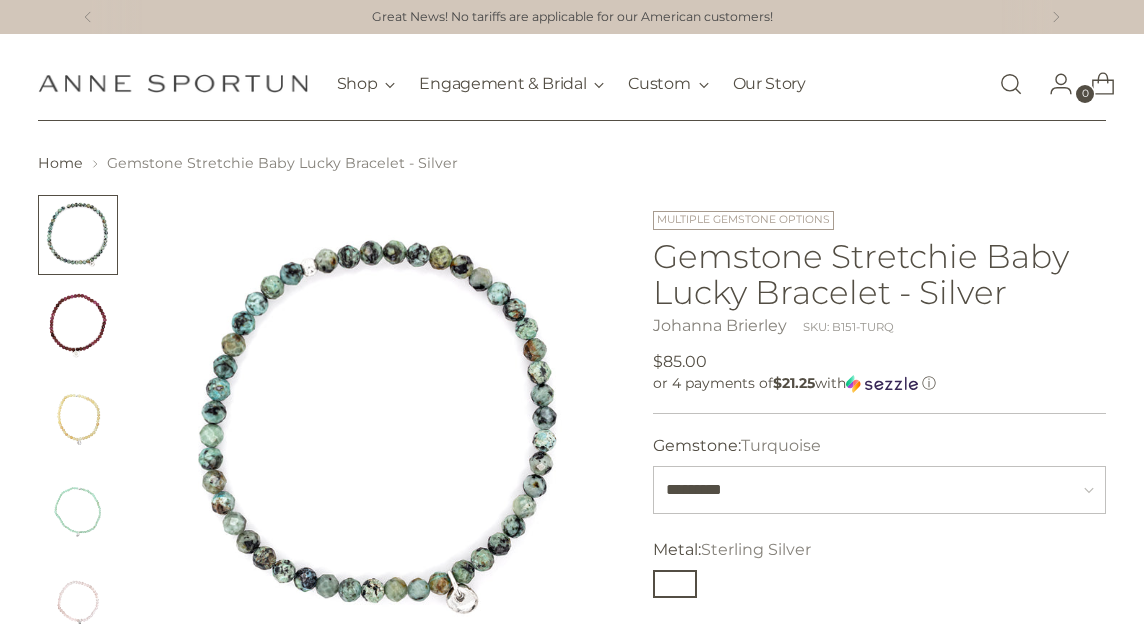 click at bounding box center (78, 327) 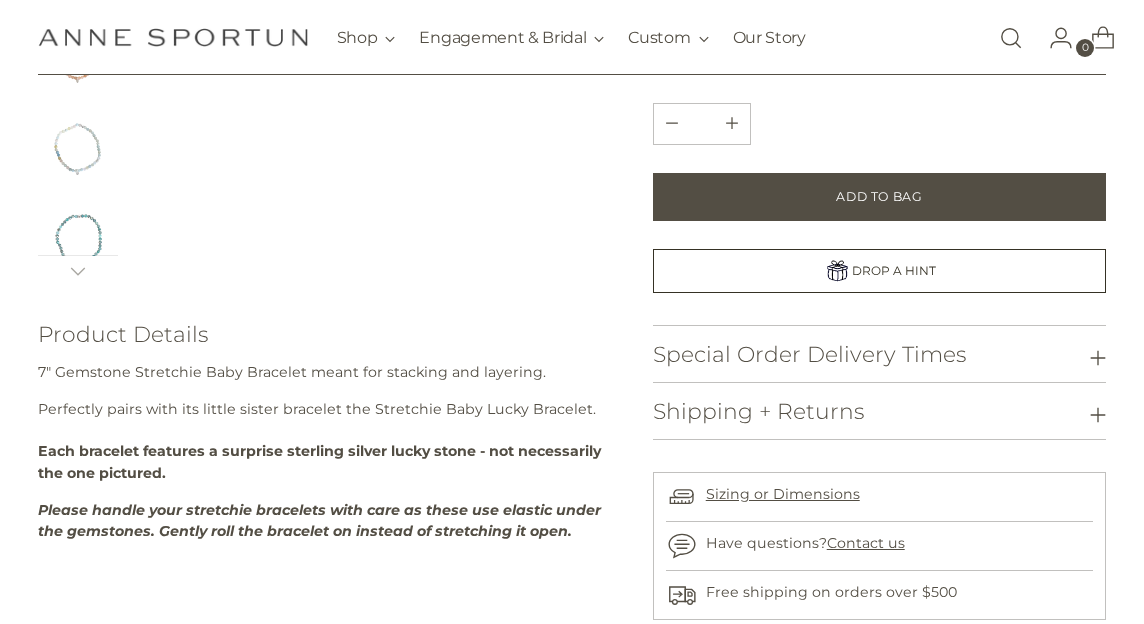 scroll, scrollTop: 700, scrollLeft: 0, axis: vertical 